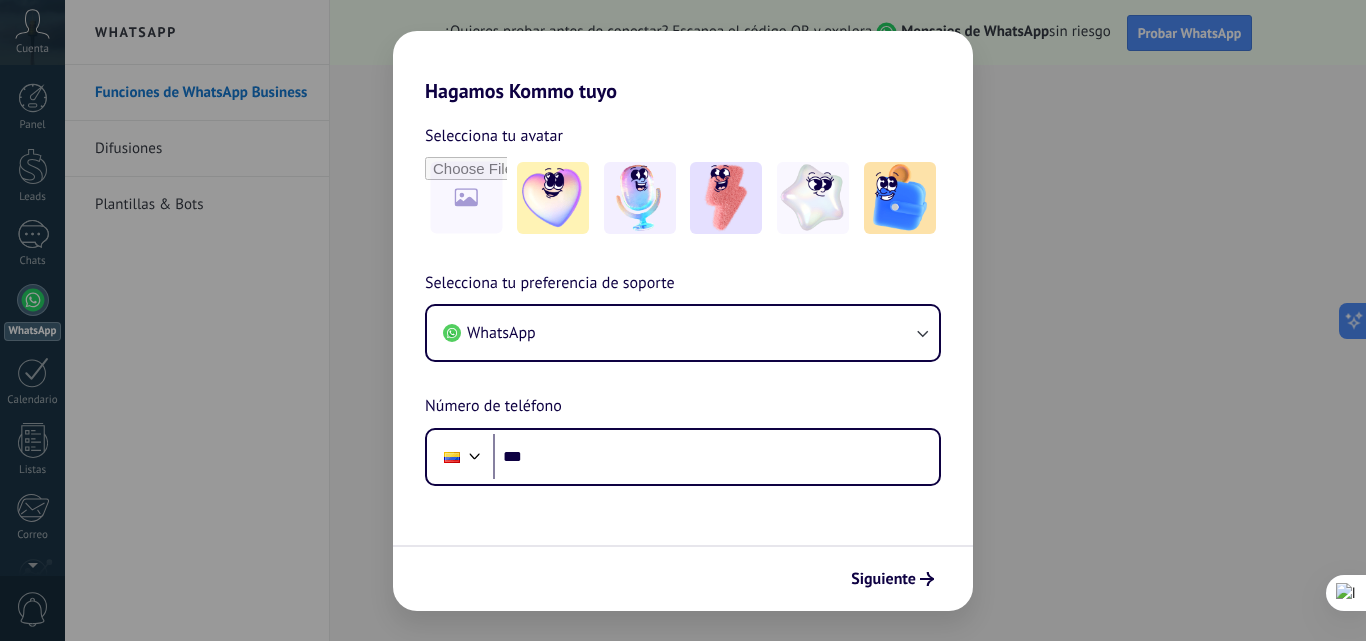scroll, scrollTop: 0, scrollLeft: 0, axis: both 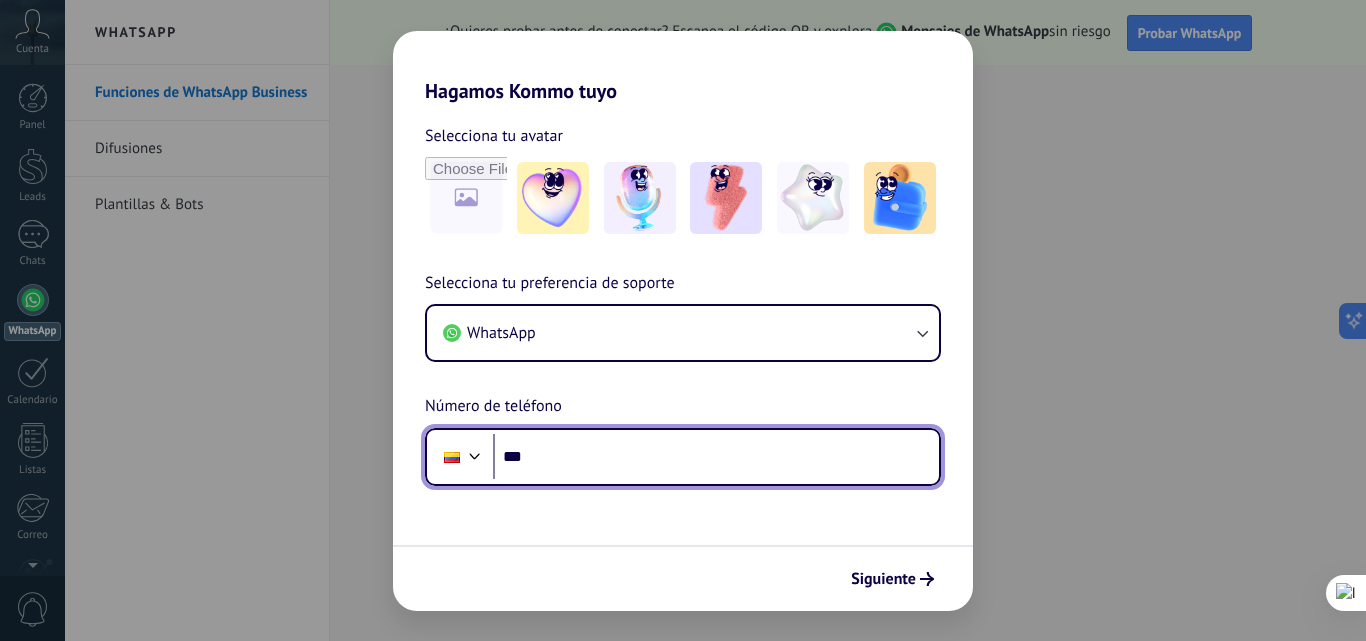 click on "***" at bounding box center [716, 457] 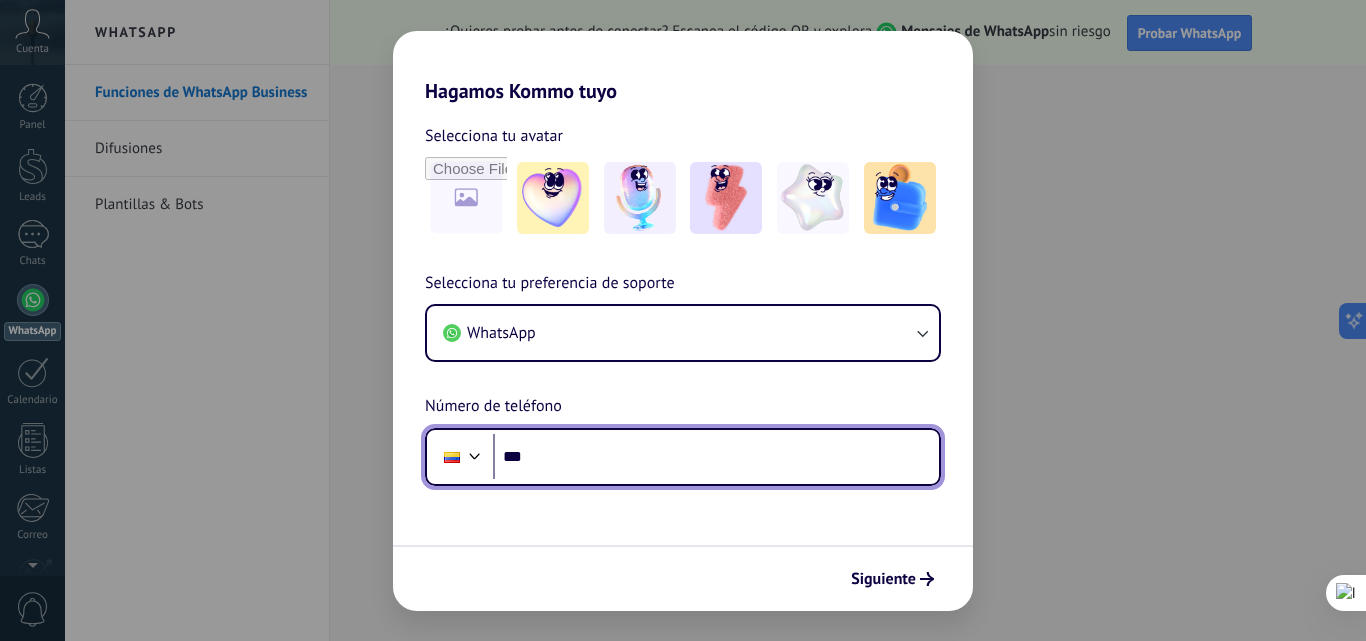 click on "***" at bounding box center [716, 457] 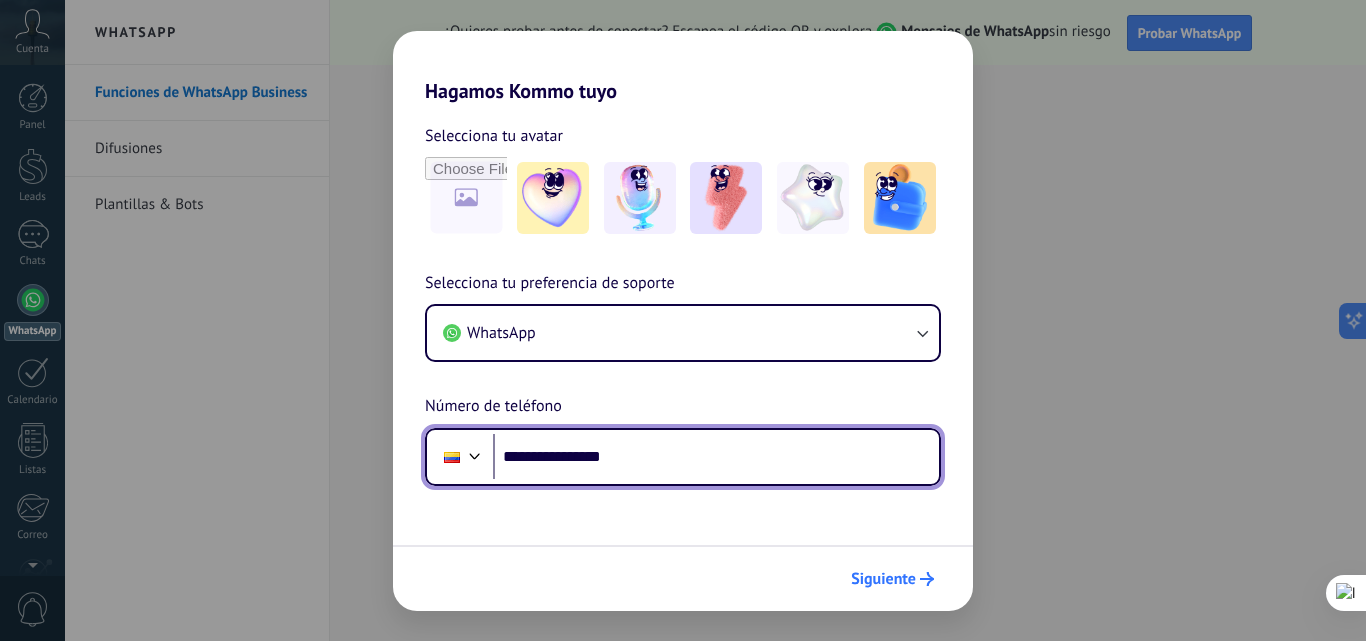 type on "**********" 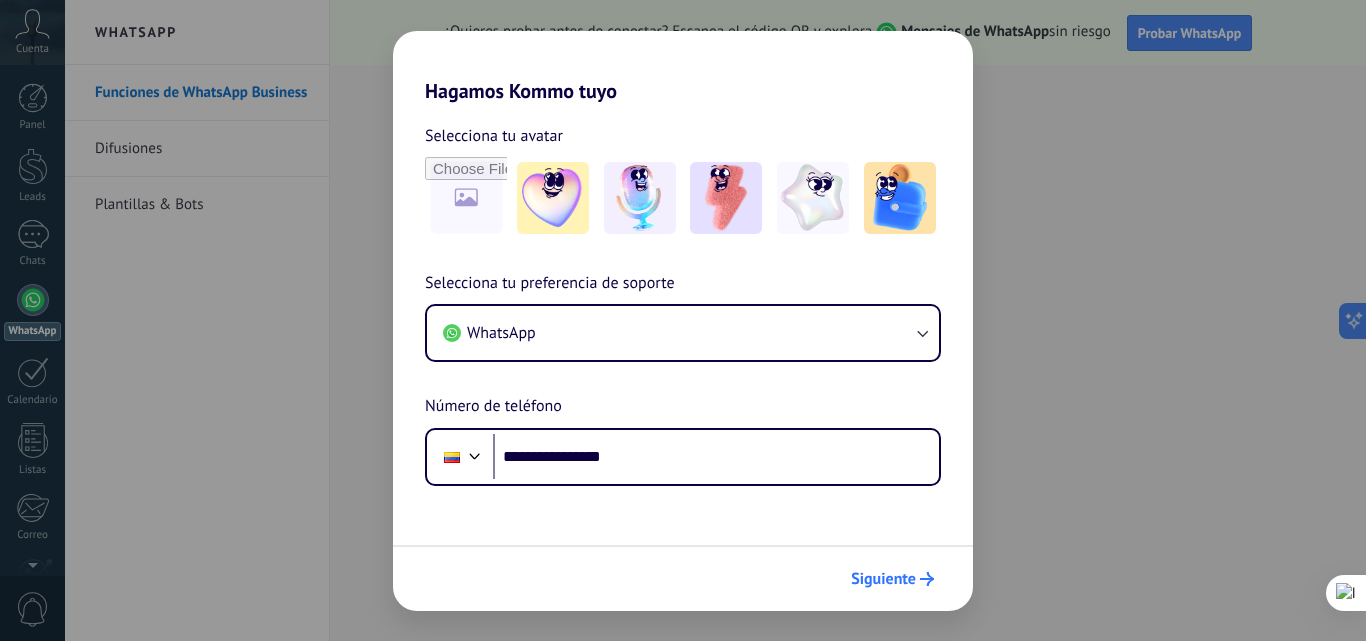 click on "Siguiente" at bounding box center [883, 579] 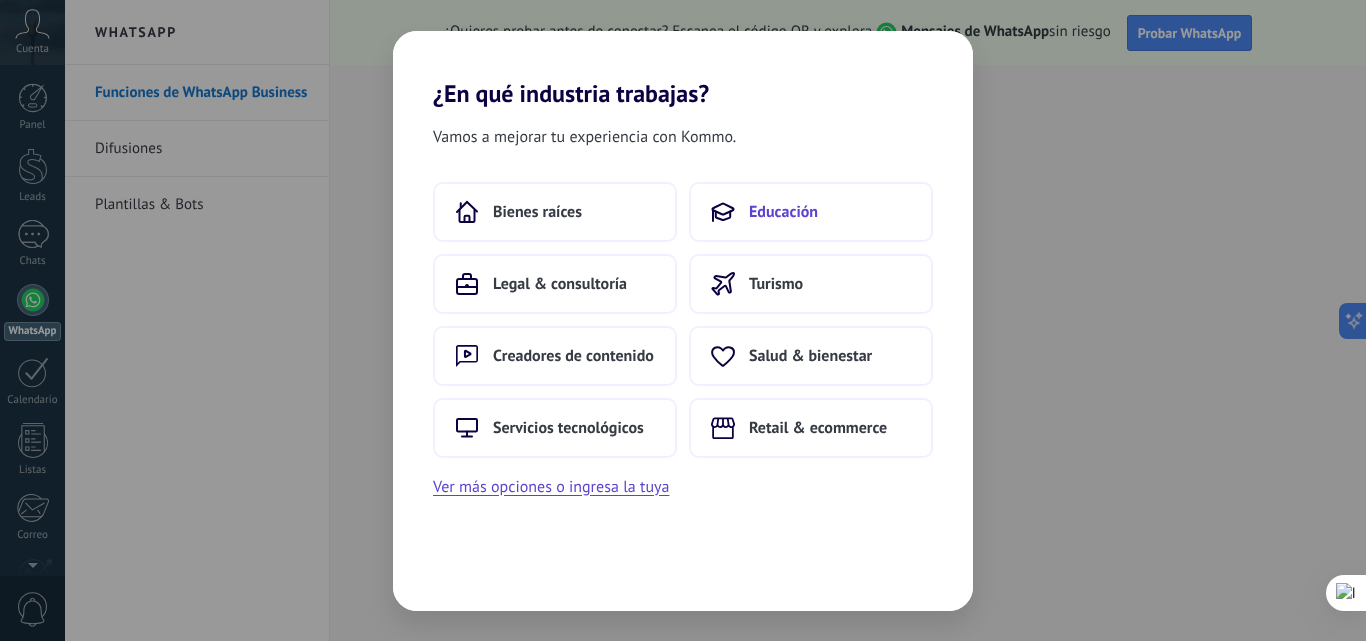 click on "Educación" at bounding box center (537, 212) 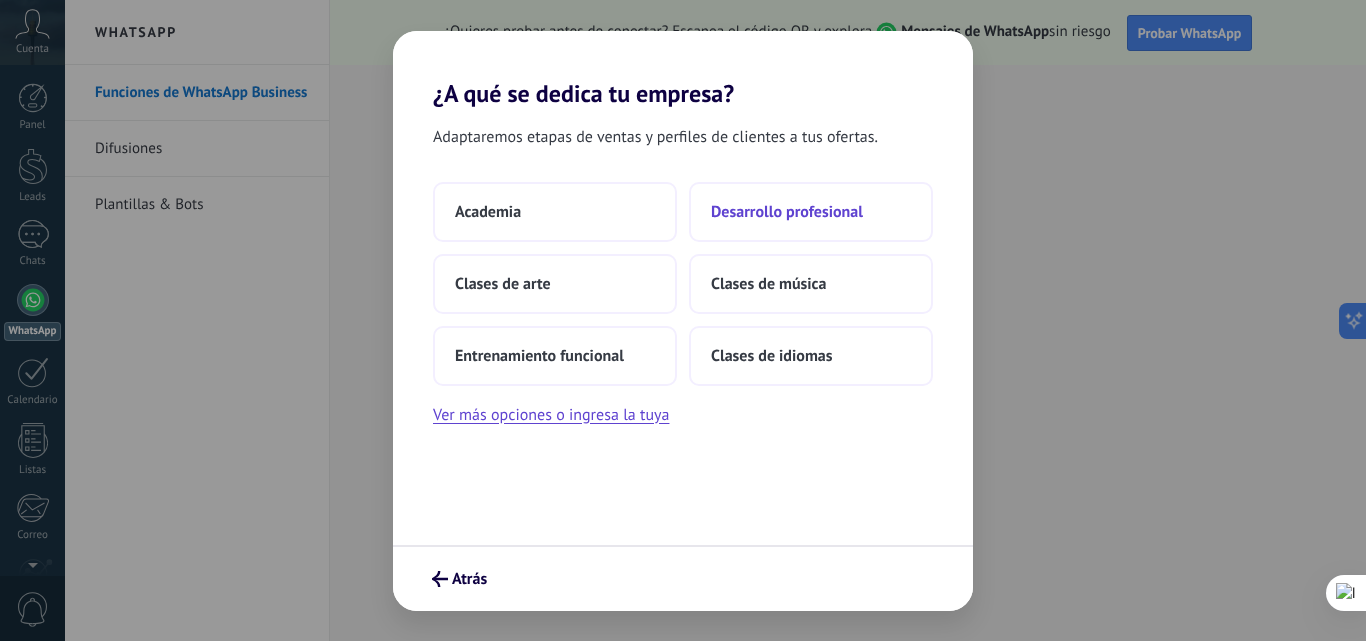 click on "Desarrollo profesional" at bounding box center (488, 212) 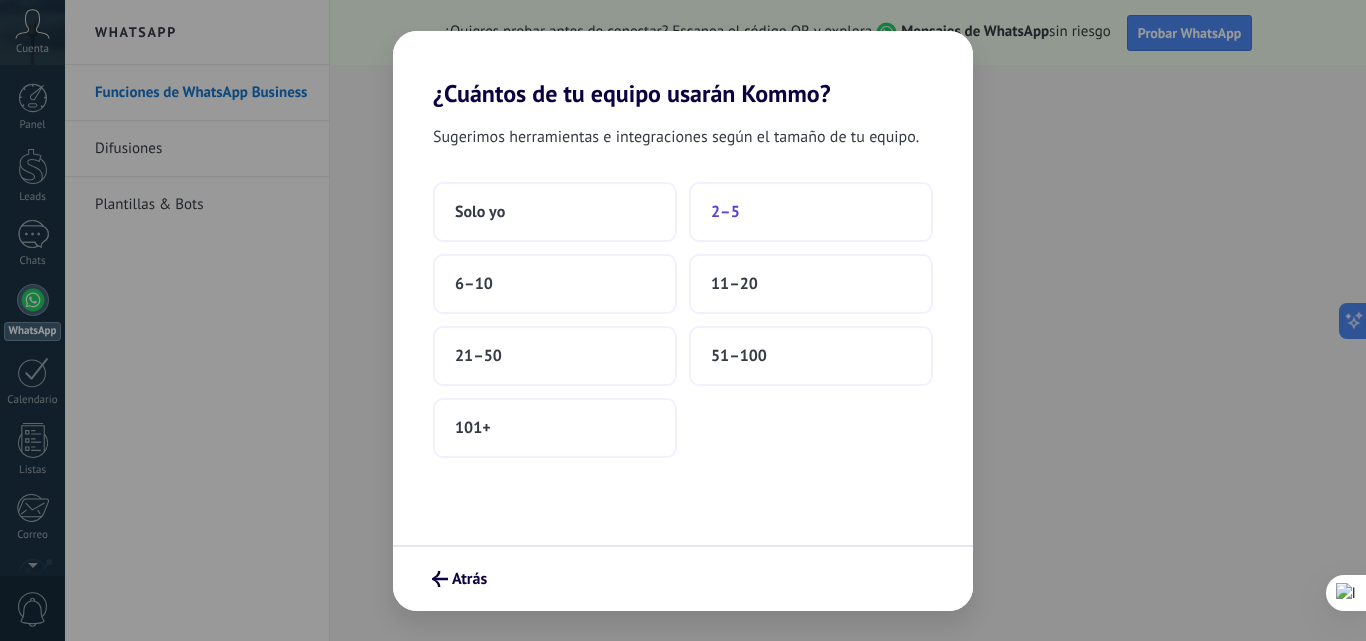 click on "2–5" at bounding box center [480, 212] 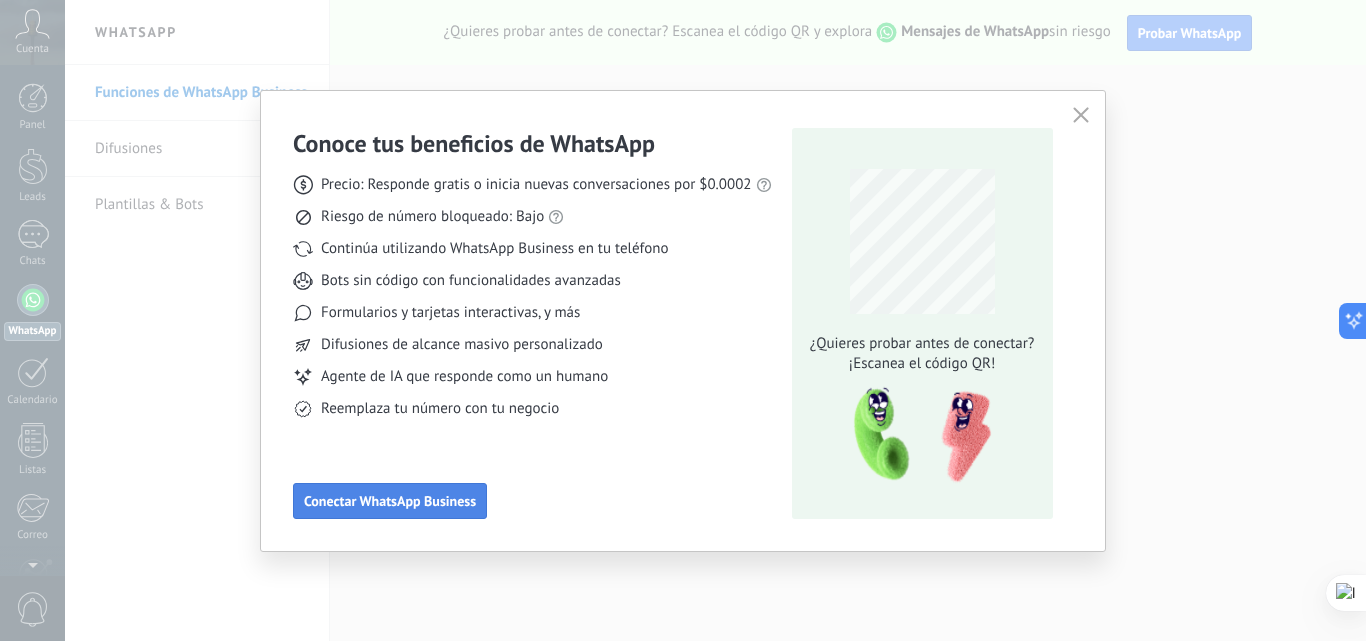click on "Conectar WhatsApp Business" at bounding box center (390, 501) 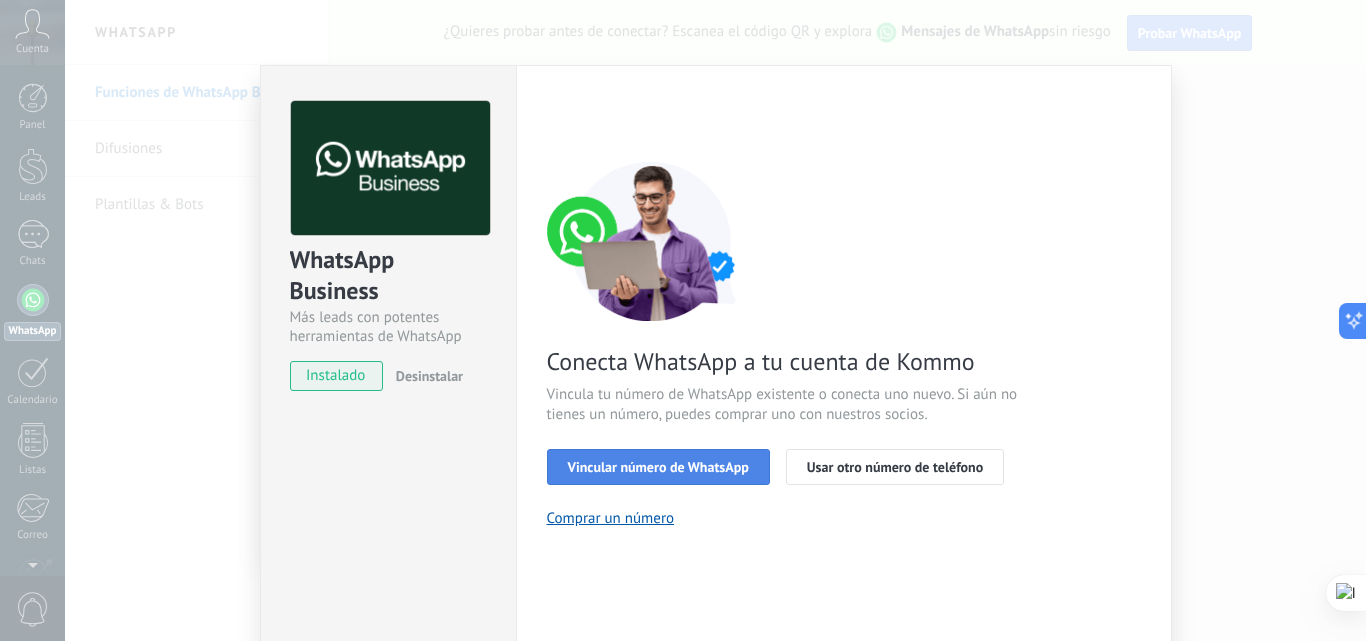 click on "Vincular número de WhatsApp" at bounding box center (658, 467) 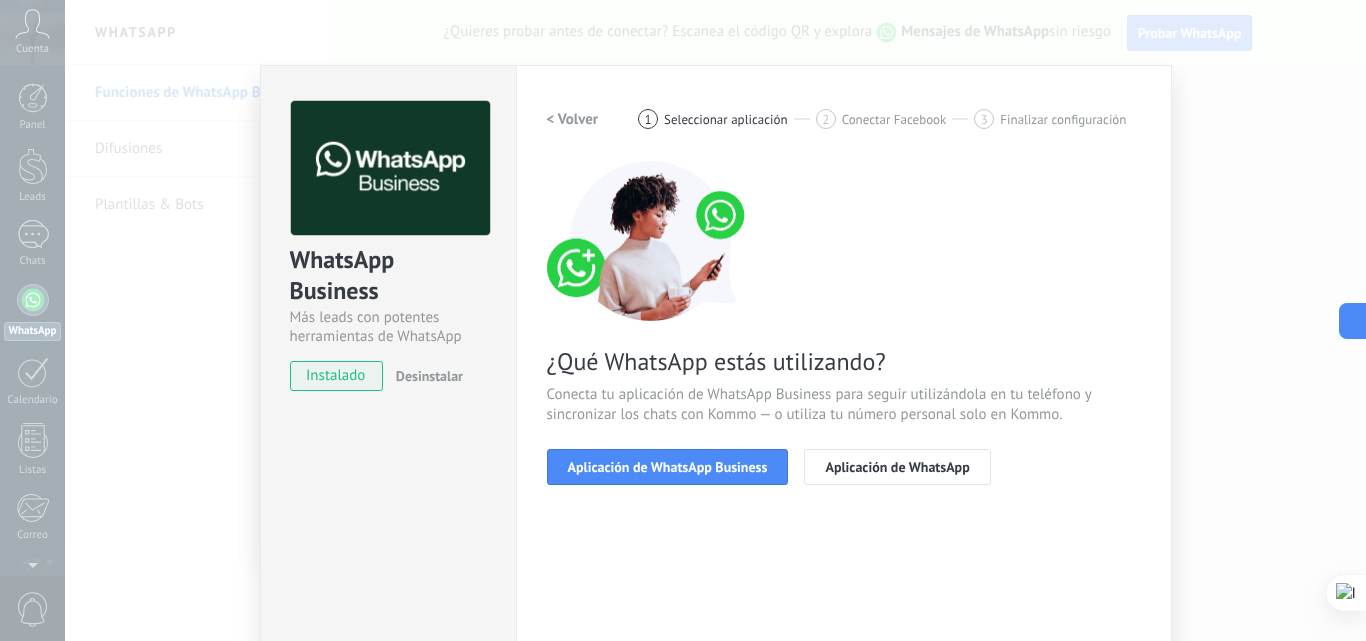 click on "Aplicación de WhatsApp Business" at bounding box center (668, 467) 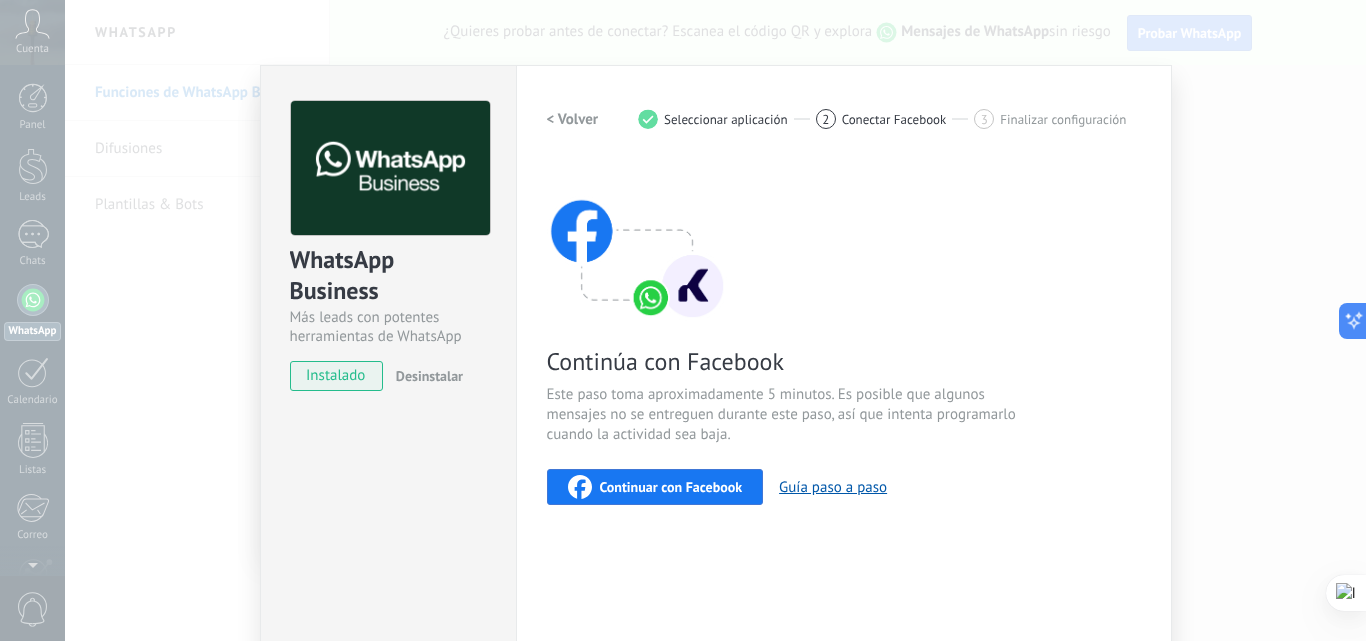 click on "Continuar con Facebook" at bounding box center [671, 487] 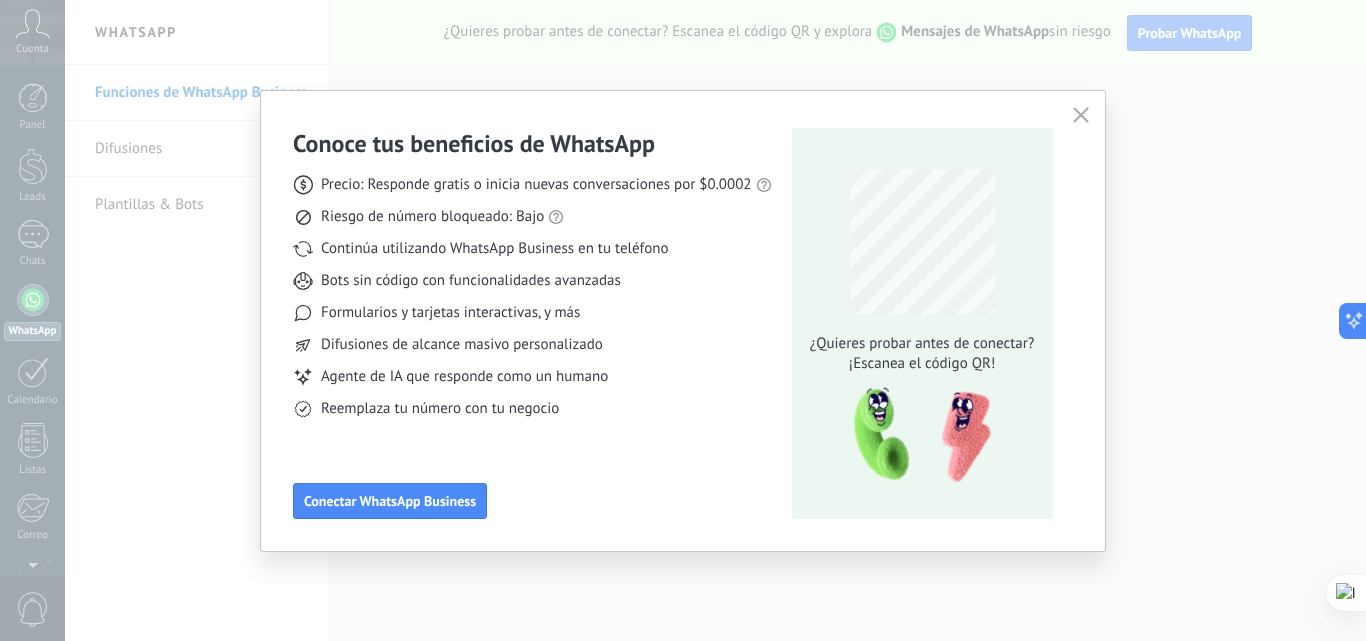 click at bounding box center (1081, 115) 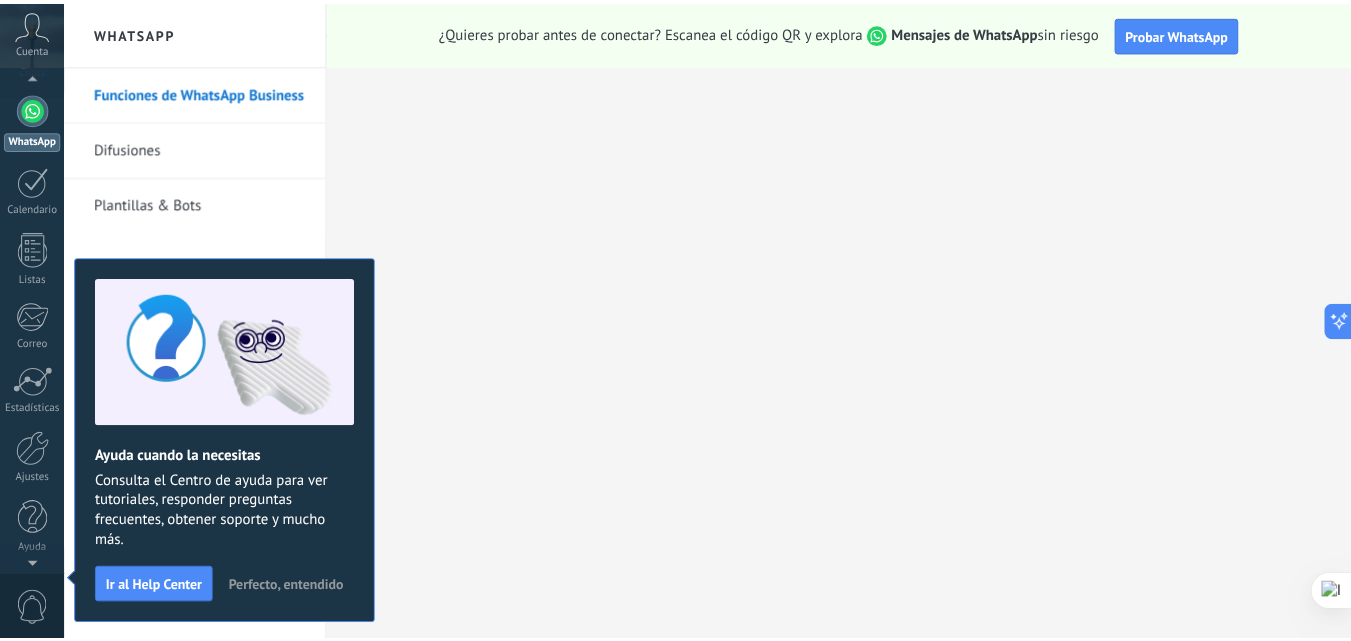 scroll, scrollTop: 0, scrollLeft: 0, axis: both 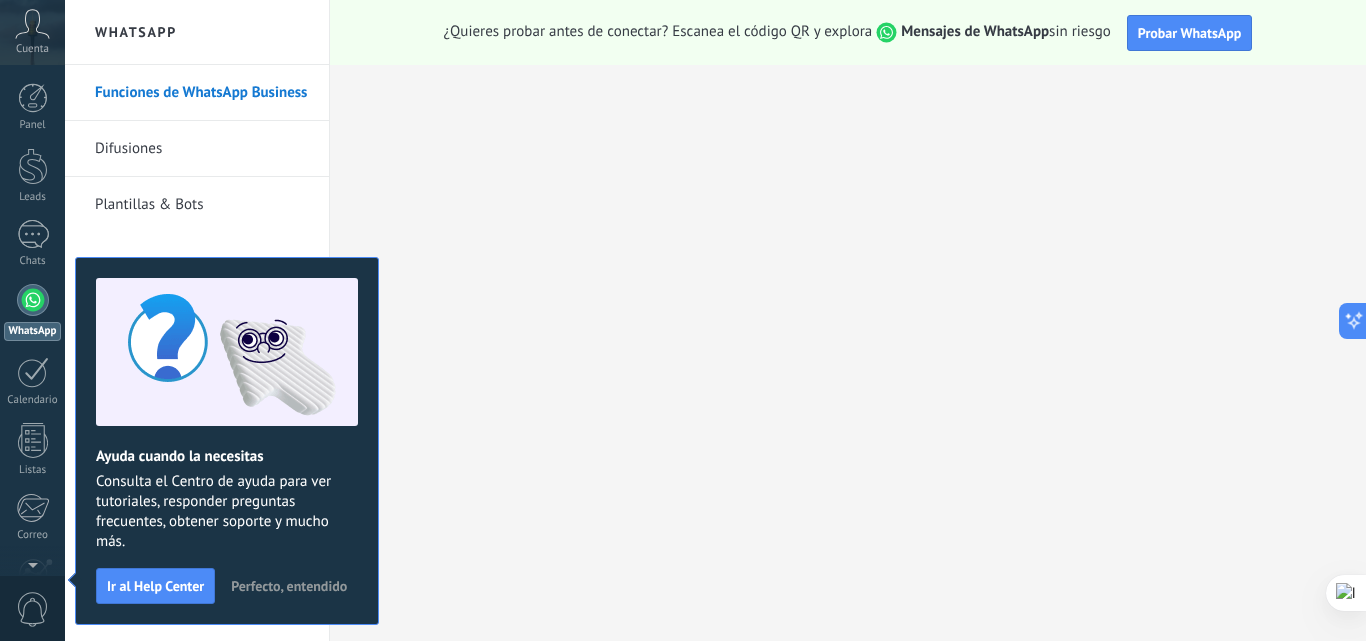 click on "Difusiones" at bounding box center [202, 149] 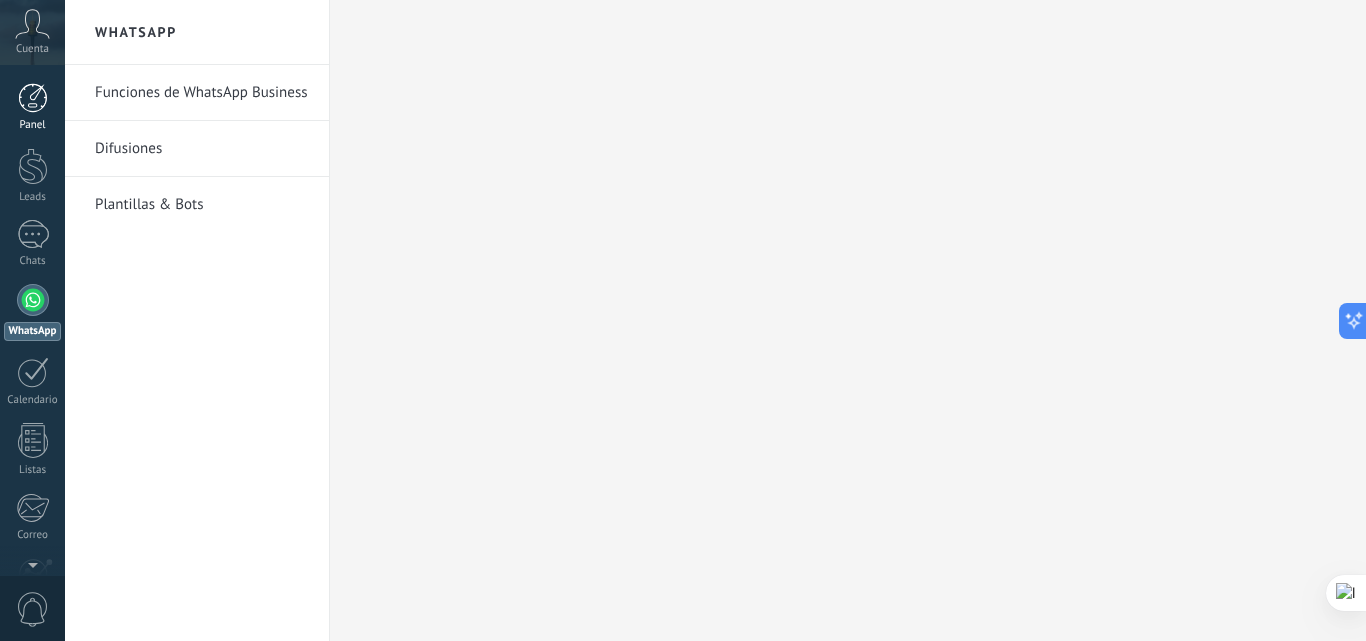 click at bounding box center (33, 98) 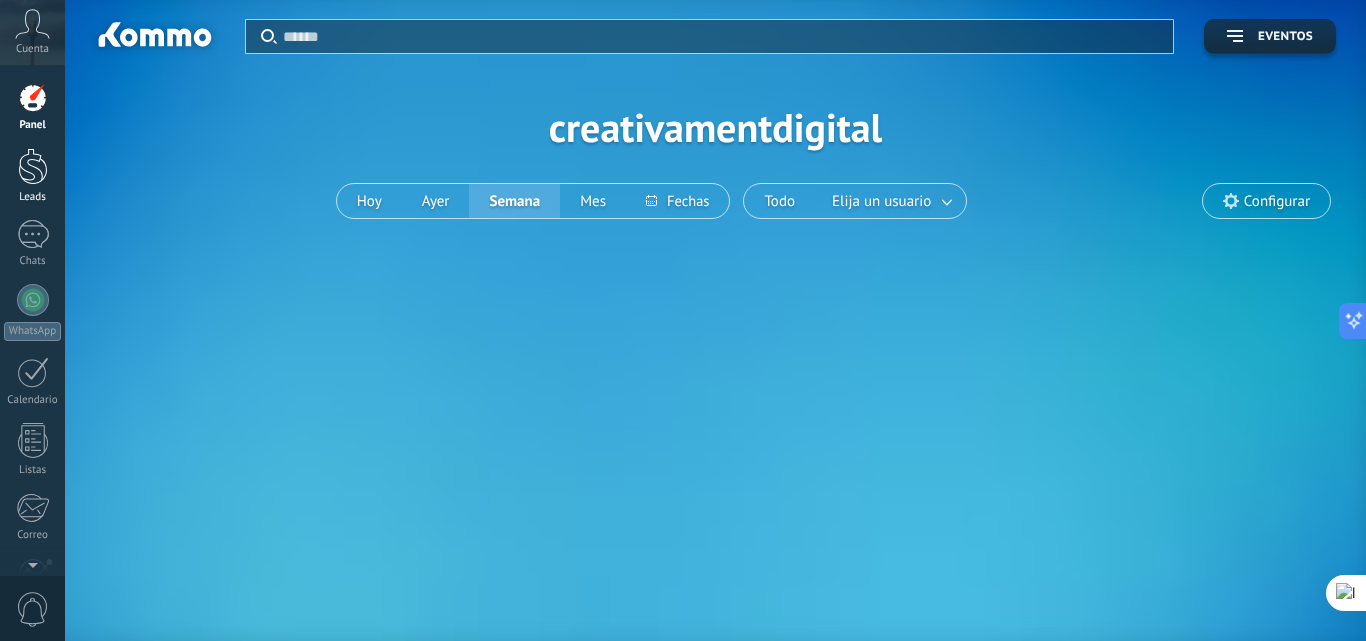 click at bounding box center (33, 166) 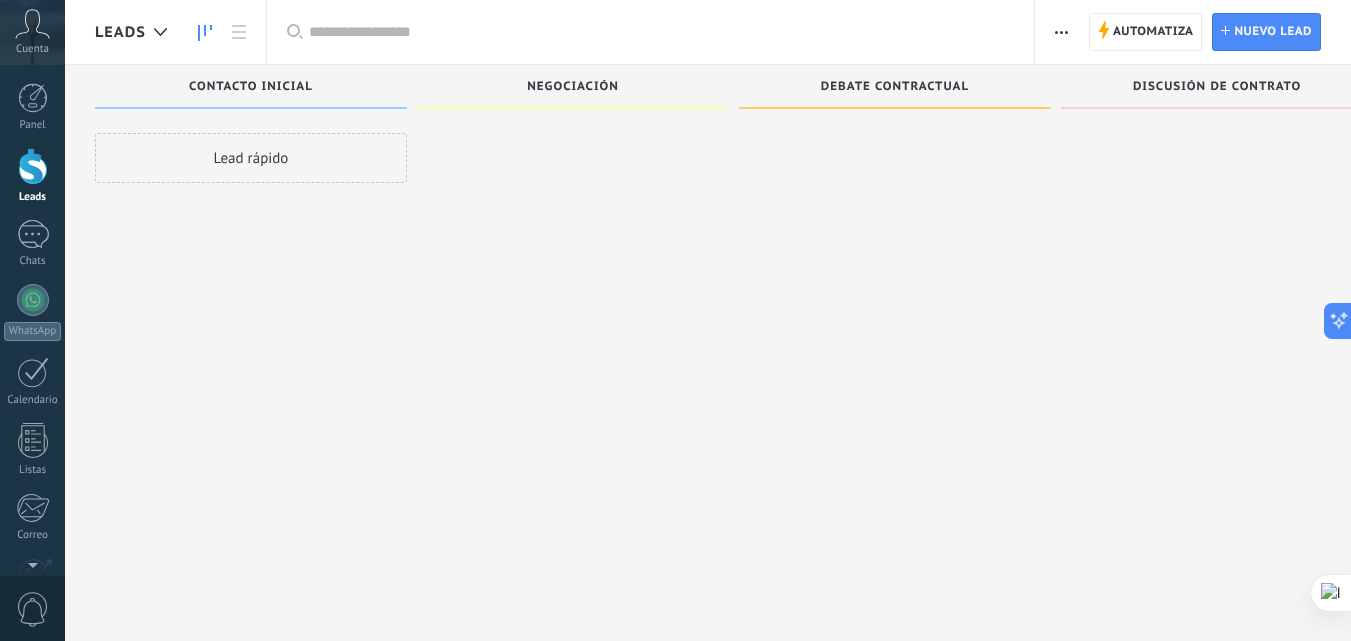 click on "Lead rápido" at bounding box center (251, 158) 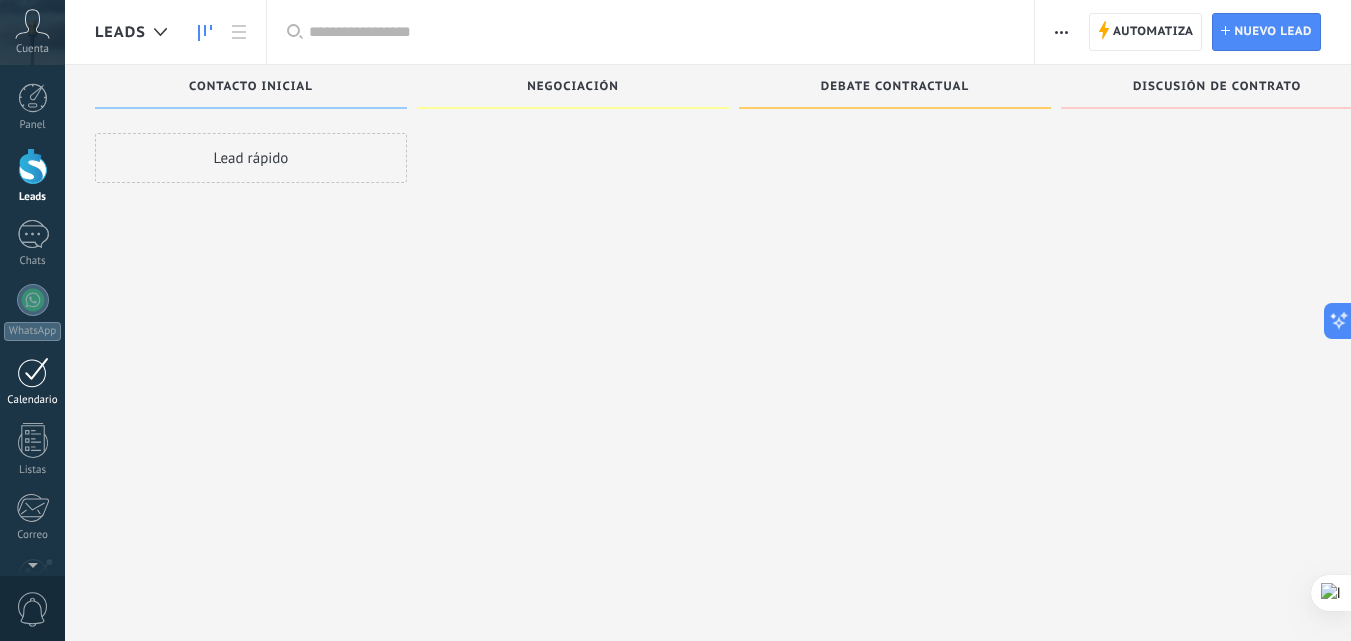 click at bounding box center [33, 372] 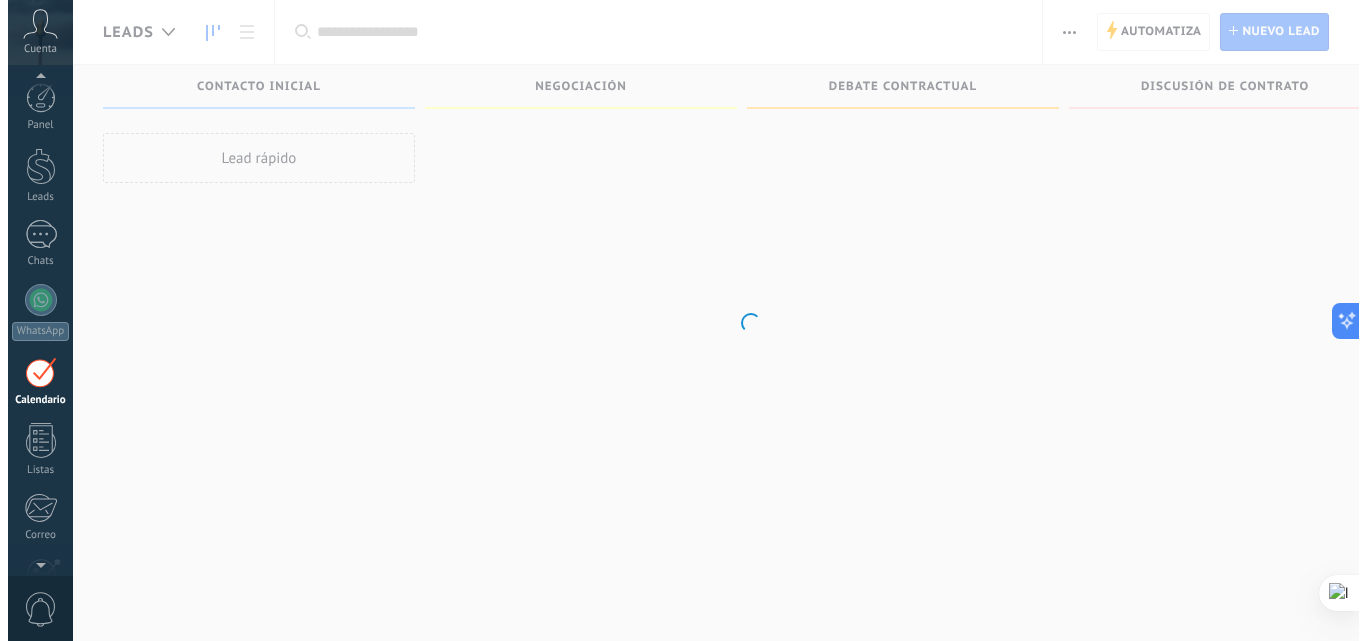 scroll, scrollTop: 58, scrollLeft: 0, axis: vertical 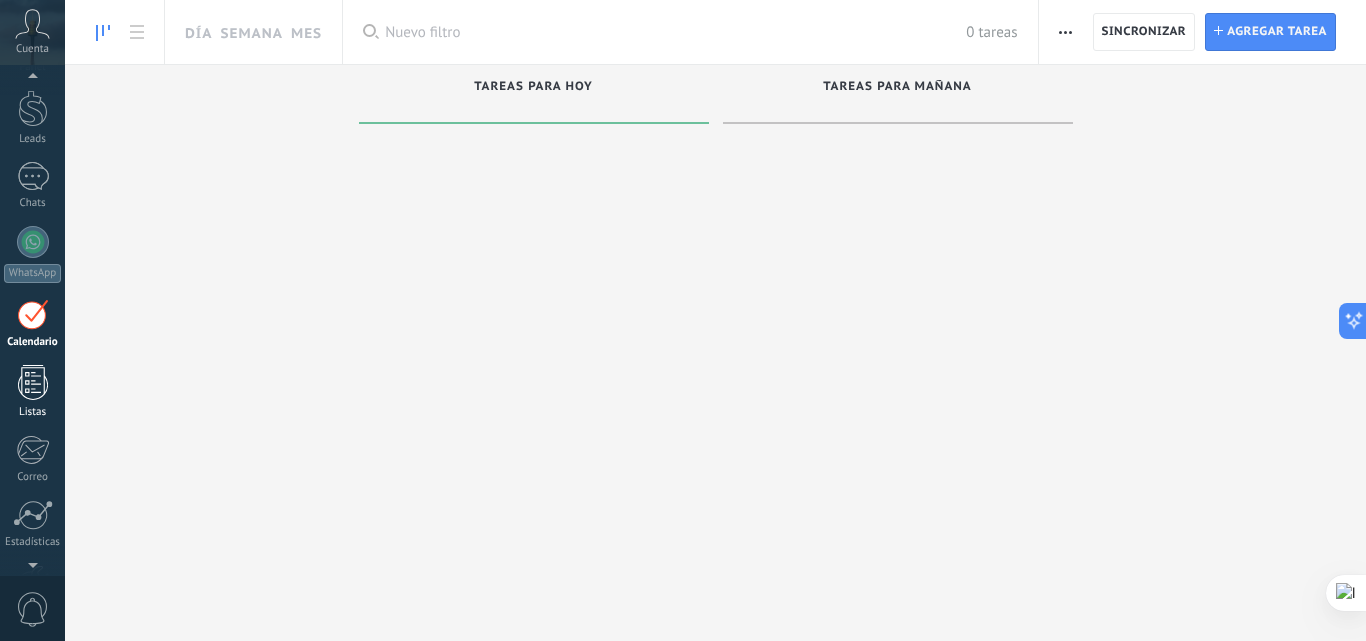 click at bounding box center (33, 382) 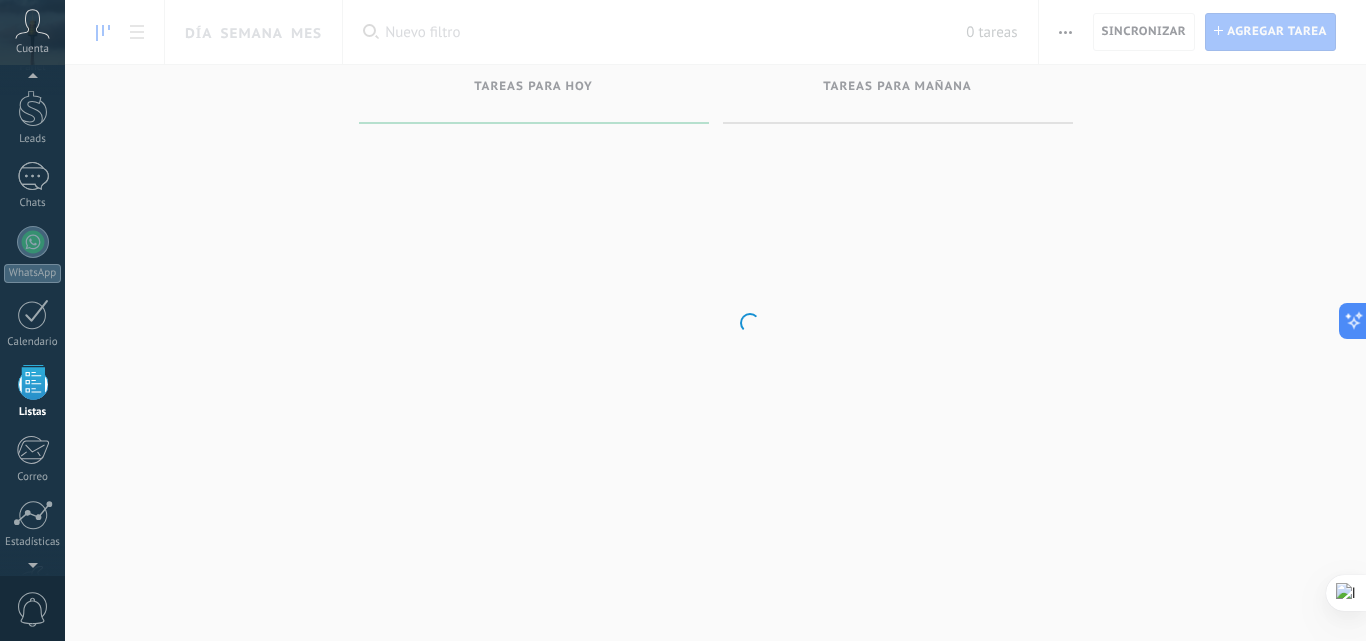 scroll, scrollTop: 124, scrollLeft: 0, axis: vertical 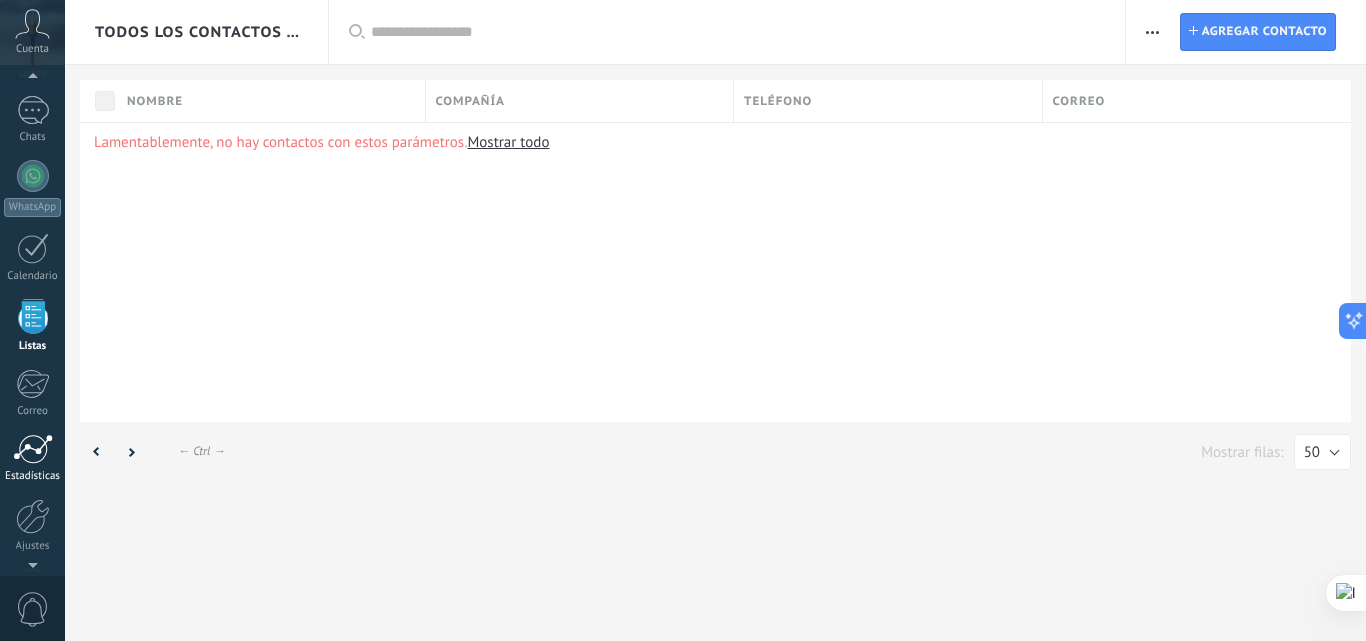 click at bounding box center [33, 449] 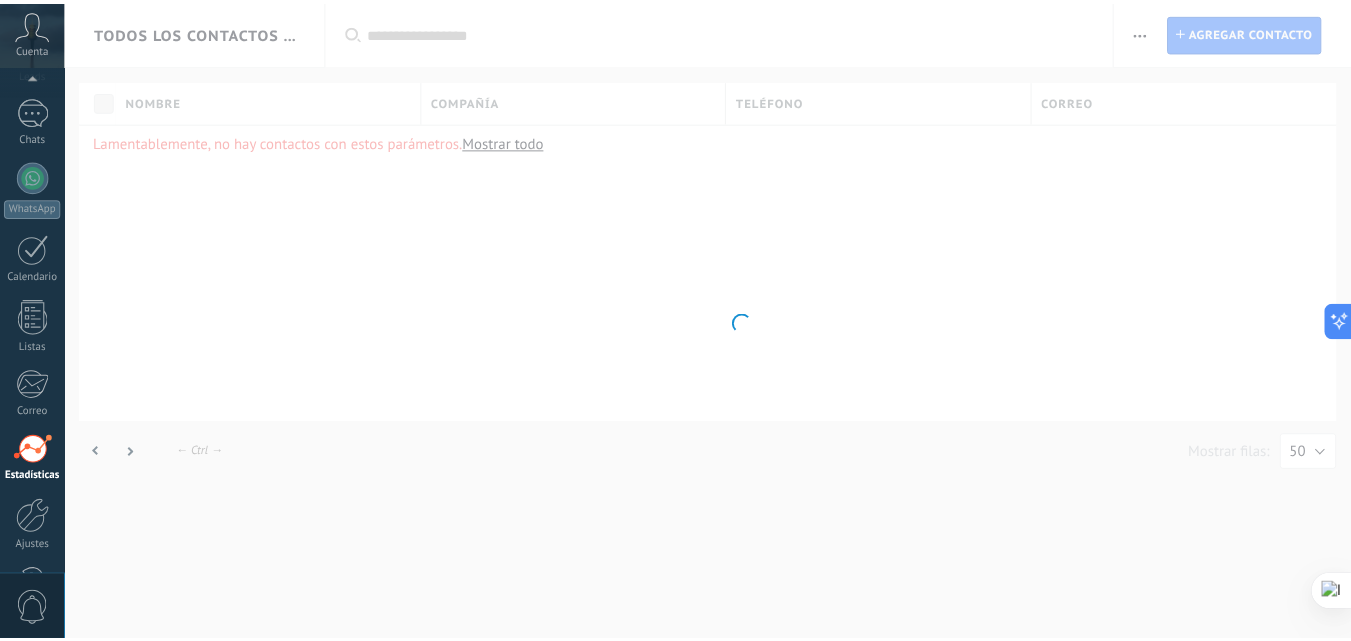 scroll, scrollTop: 191, scrollLeft: 0, axis: vertical 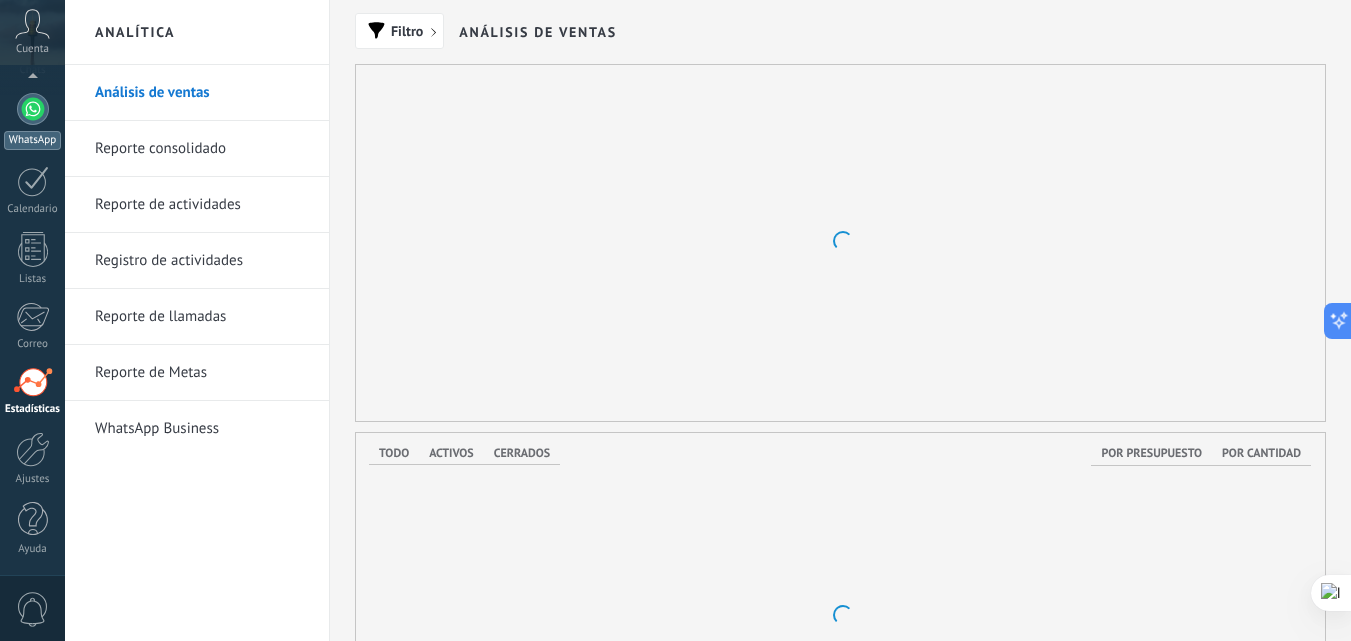 click at bounding box center [33, 109] 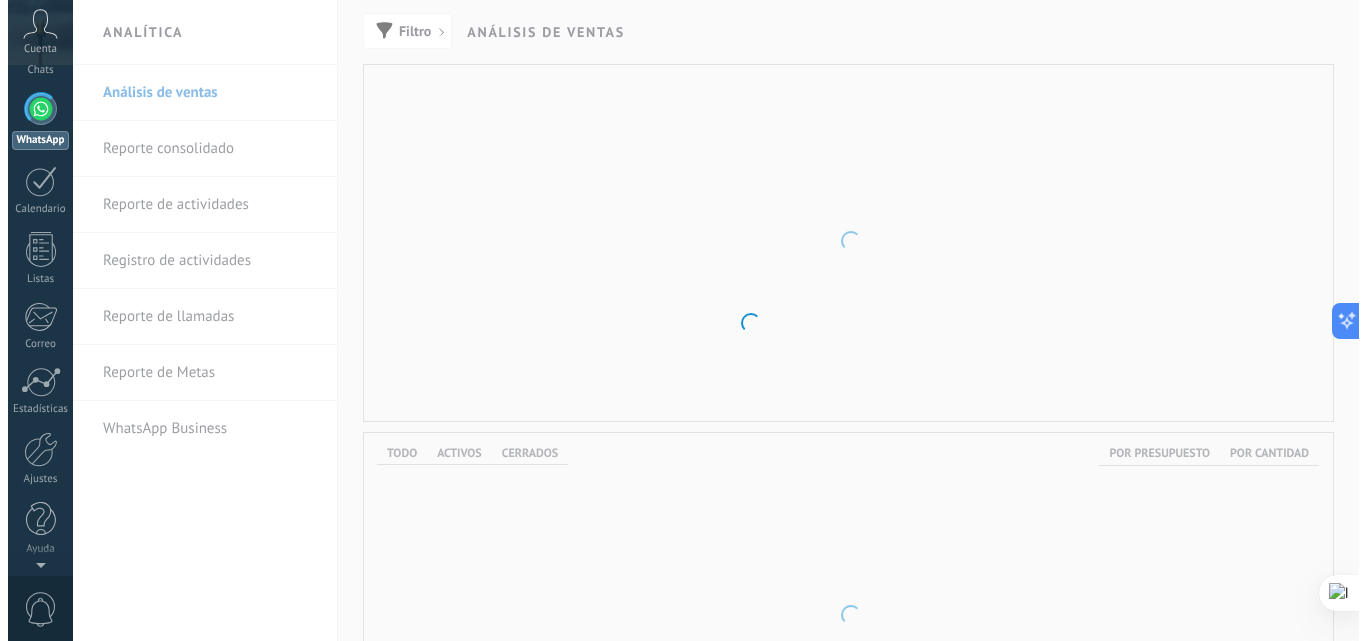 scroll, scrollTop: 0, scrollLeft: 0, axis: both 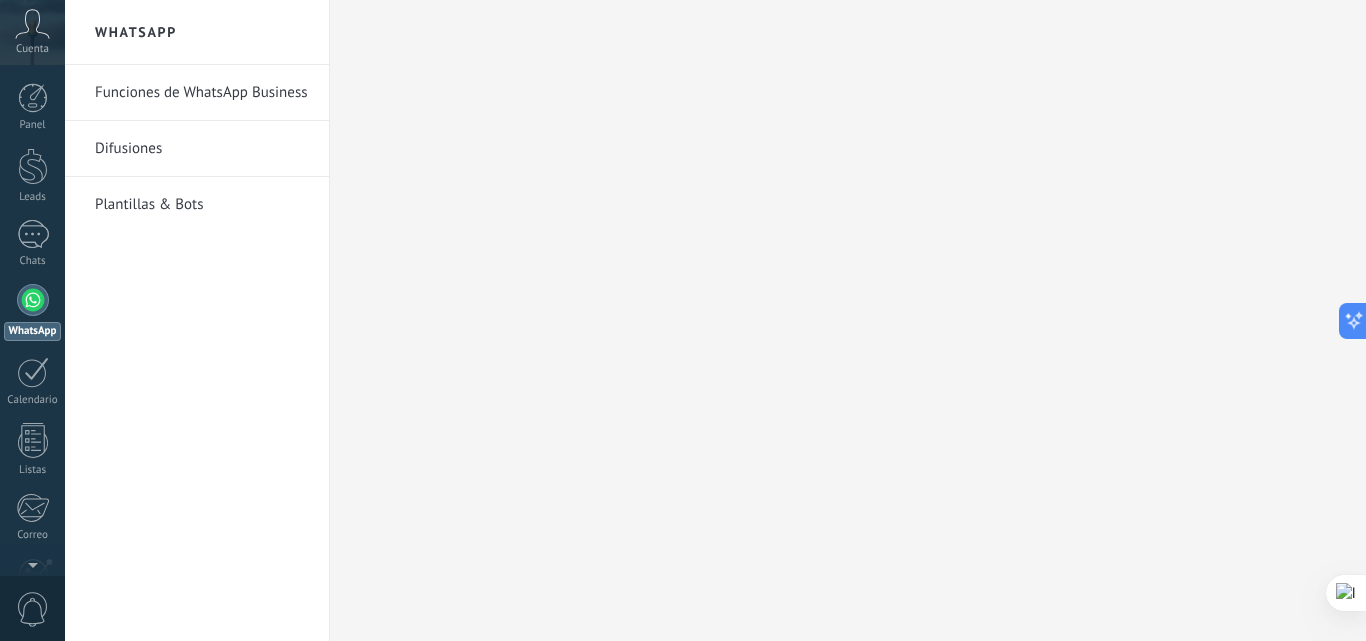 click on "Funciones de WhatsApp Business" at bounding box center (202, 93) 